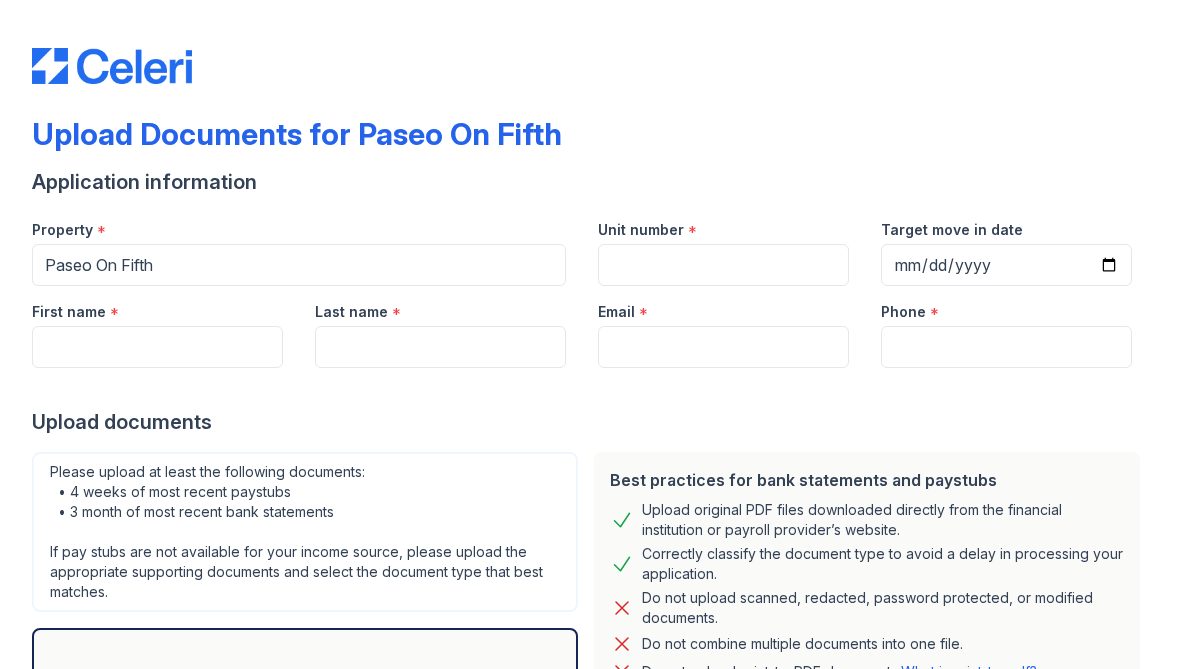 scroll, scrollTop: 0, scrollLeft: 0, axis: both 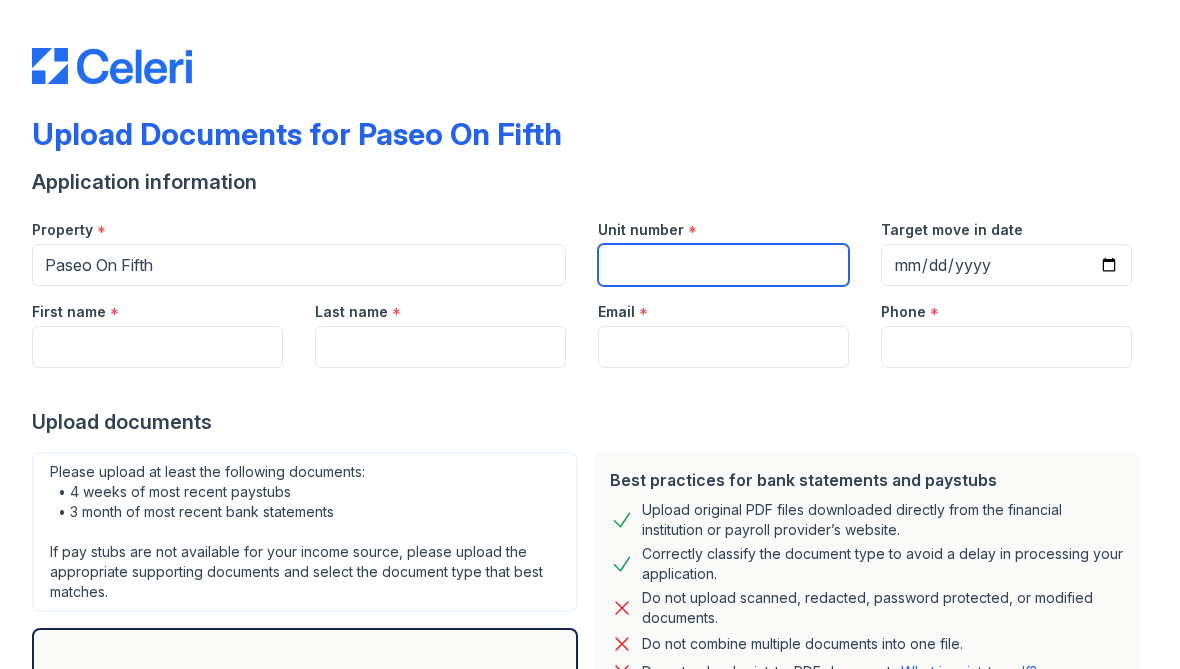 click on "Unit number" at bounding box center (723, 265) 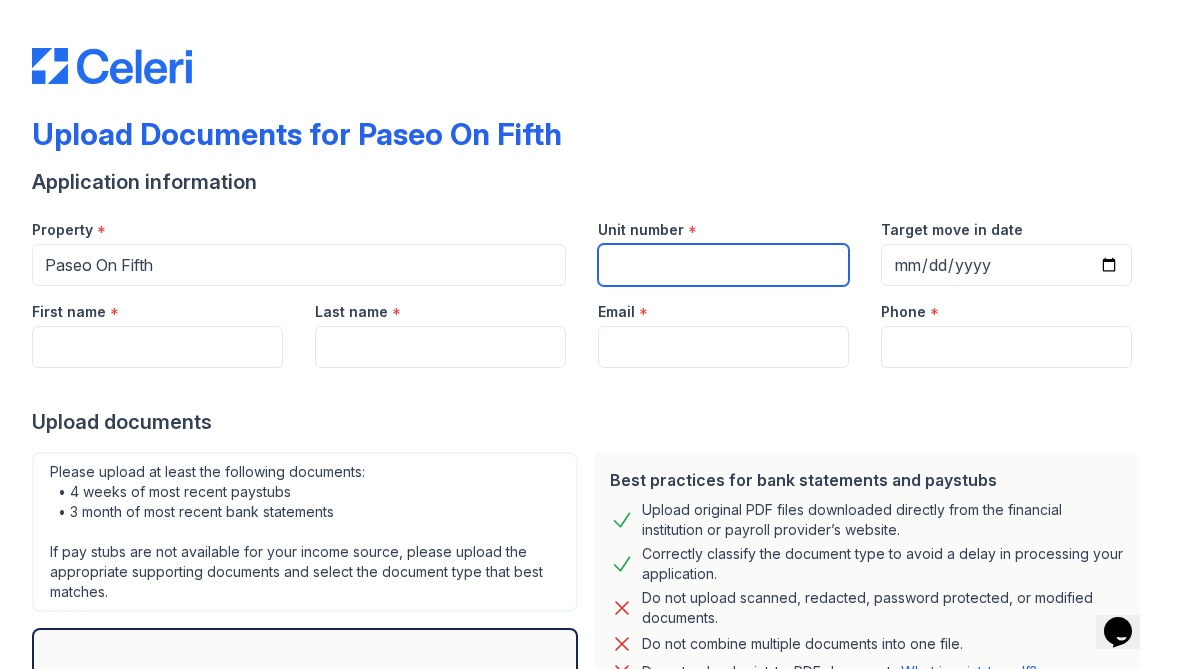 scroll, scrollTop: 0, scrollLeft: 0, axis: both 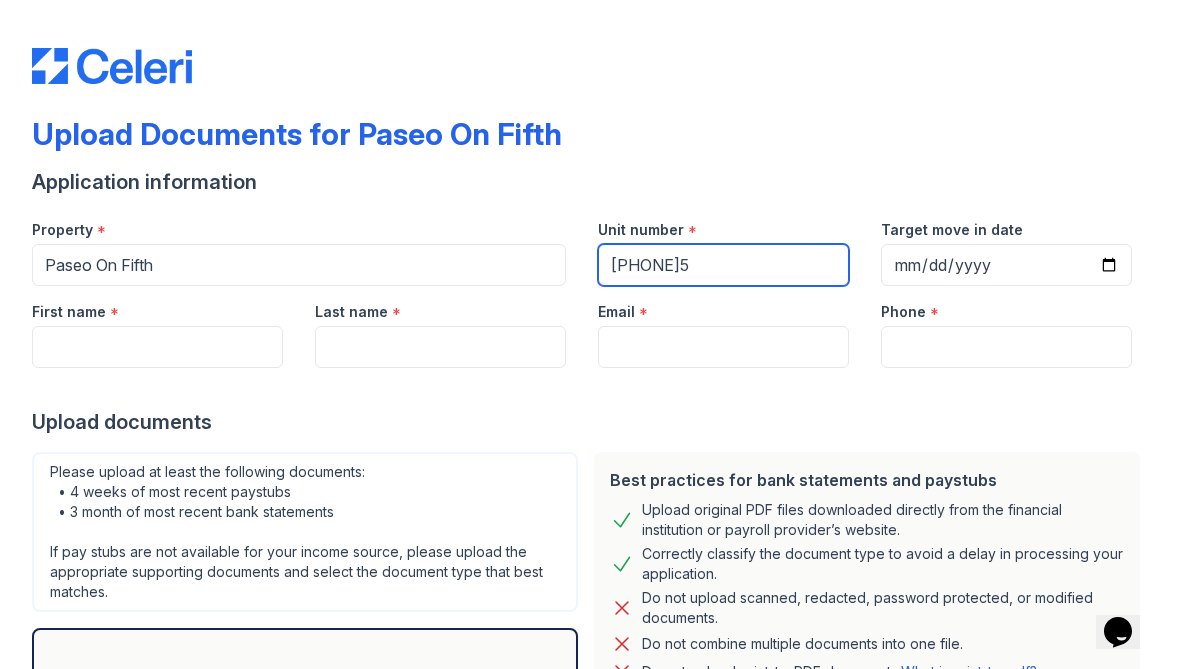 type on "[PHONE]5" 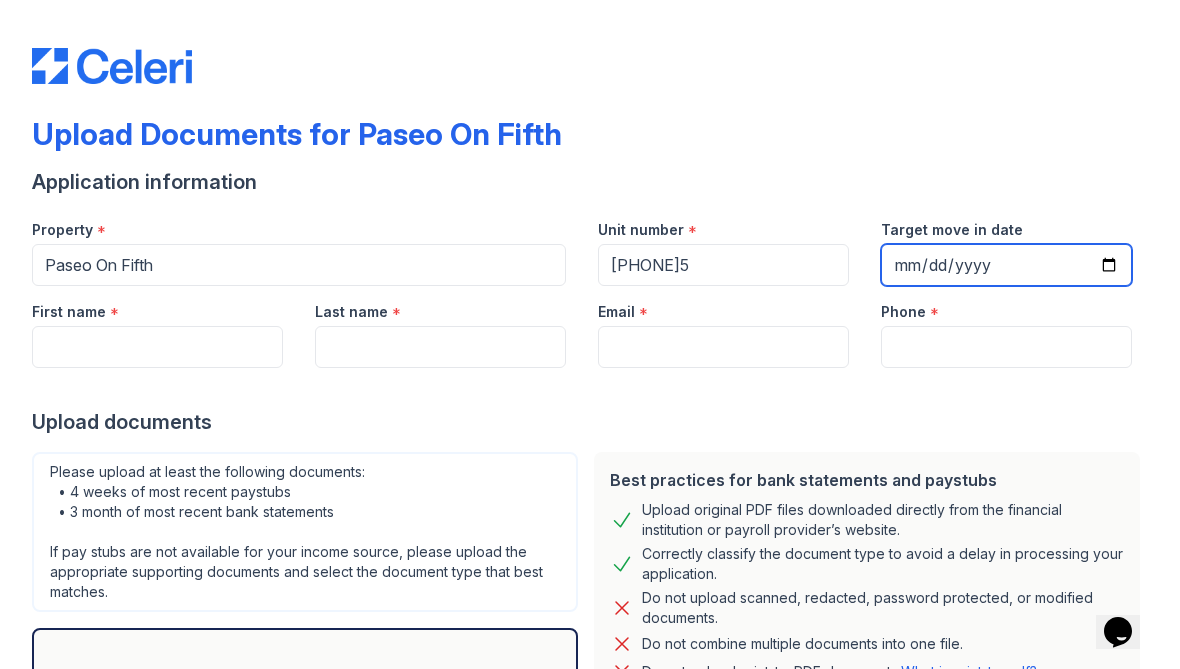 type on "[DATE]" 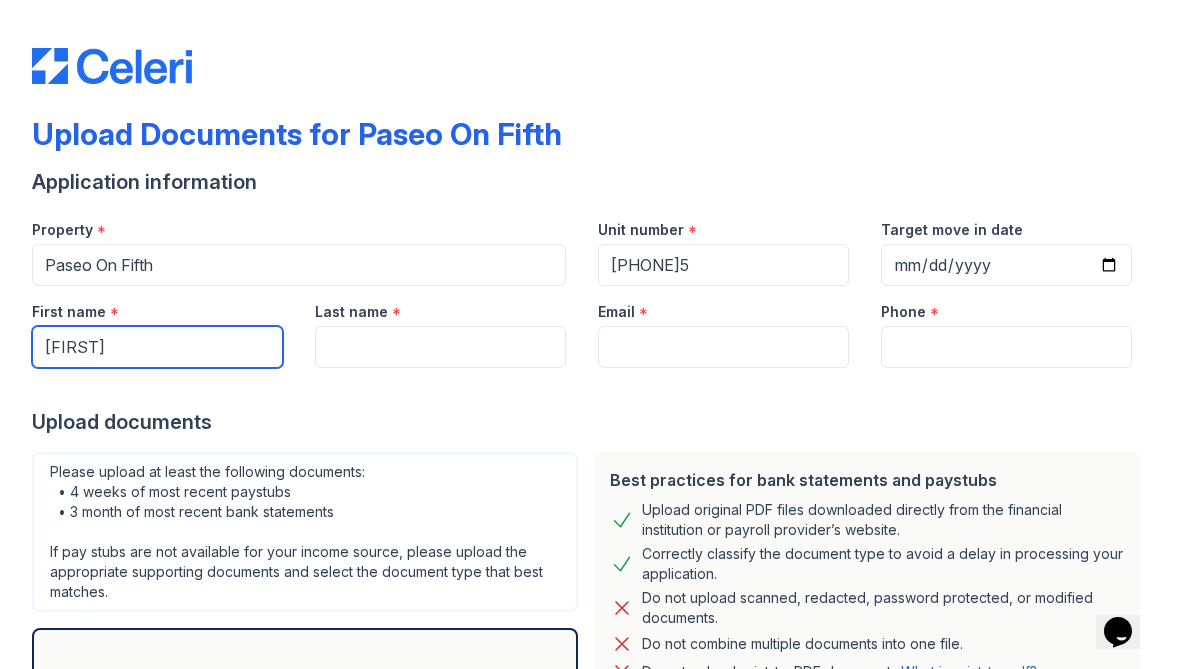 type on "[FIRST]" 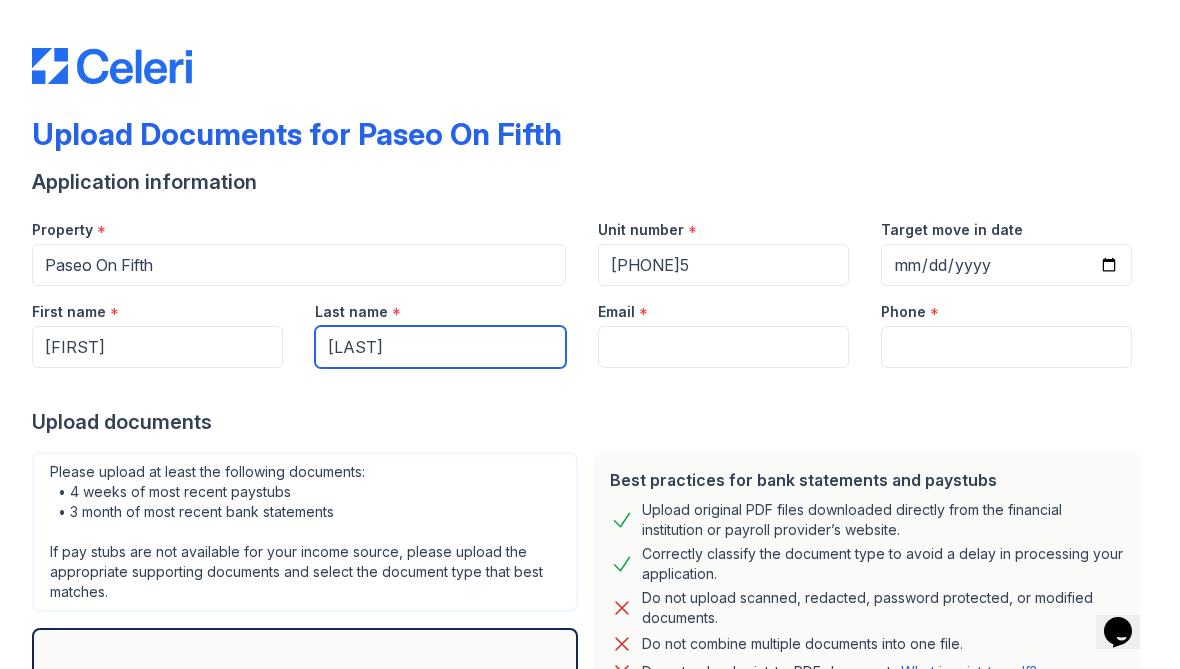 type on "[LAST]" 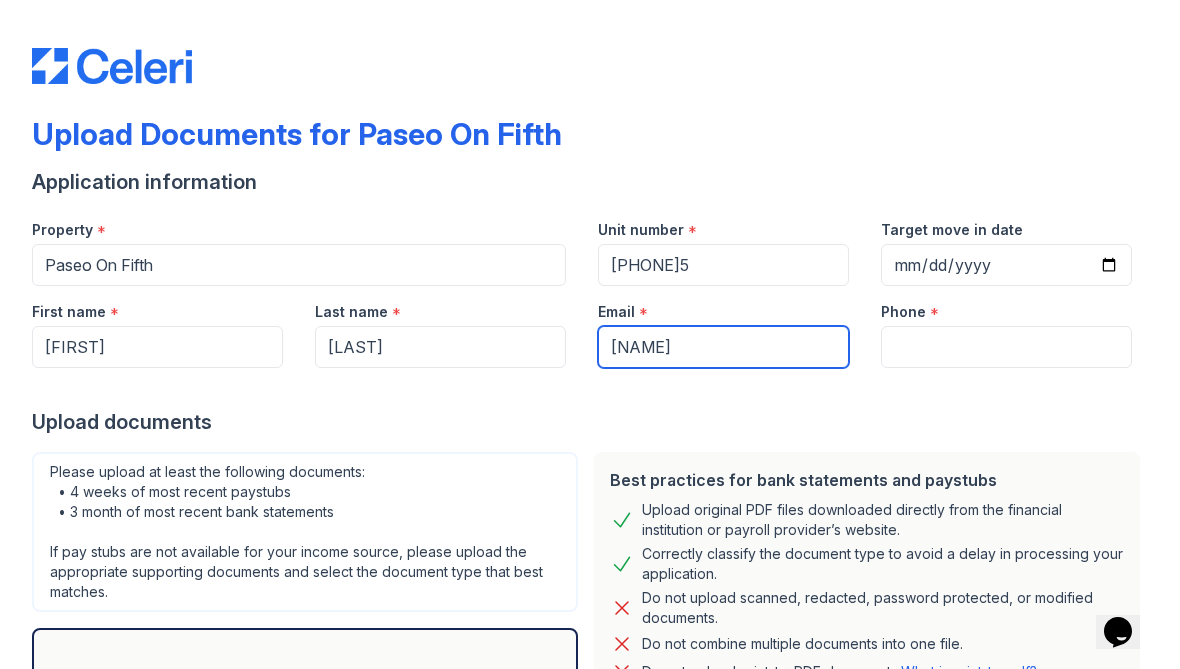 type on "[EMAIL]" 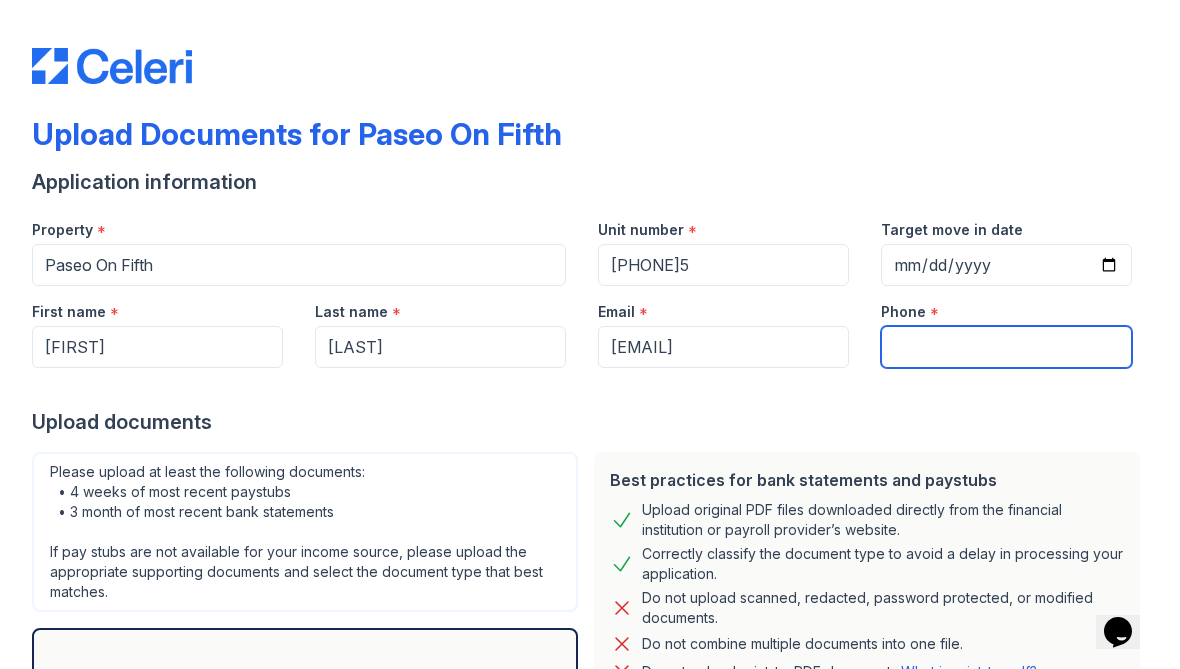 type on "[PHONE]" 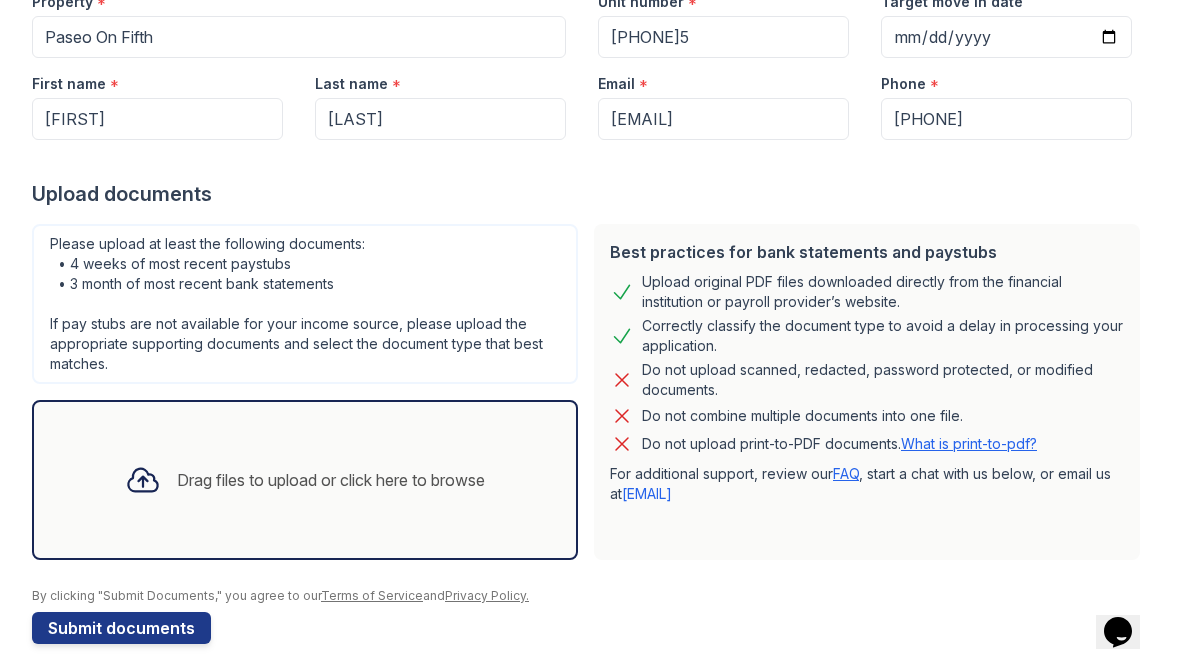 scroll, scrollTop: 243, scrollLeft: 0, axis: vertical 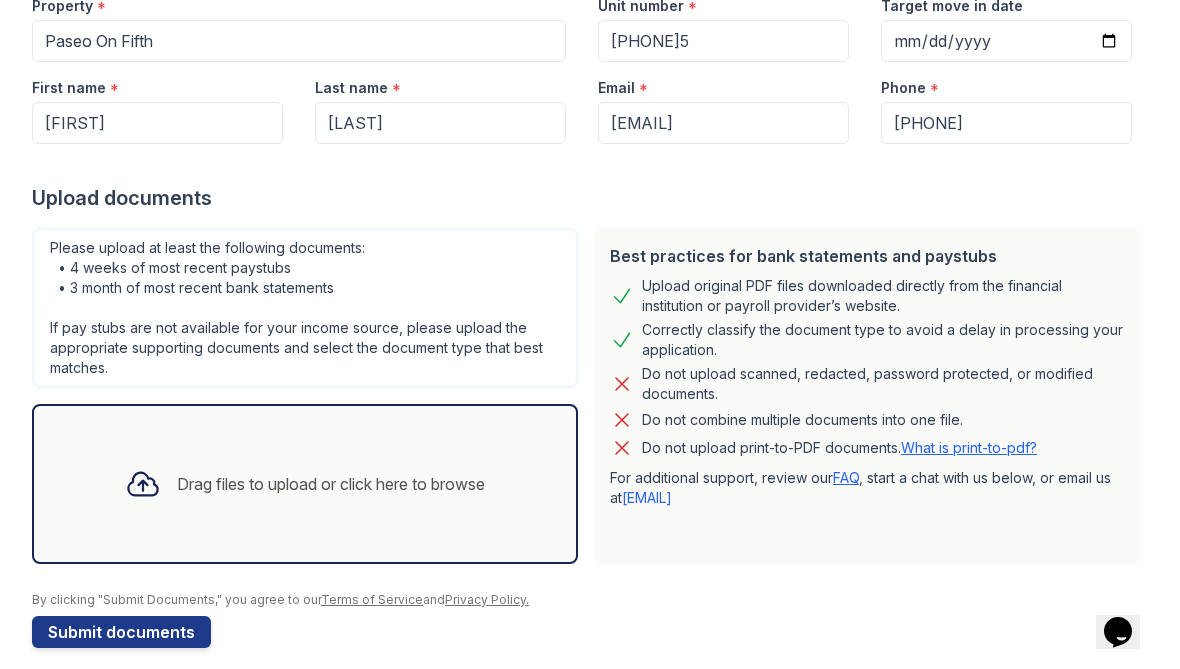 click on "Drag files to upload or click here to browse" at bounding box center [305, 484] 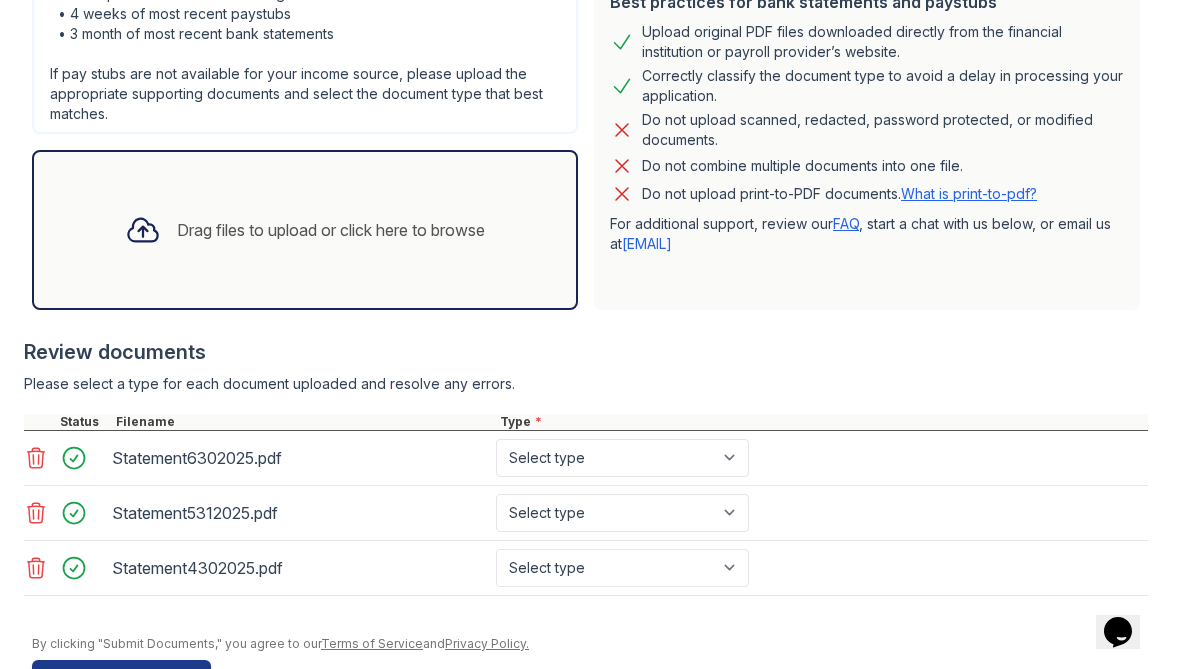 scroll, scrollTop: 497, scrollLeft: 0, axis: vertical 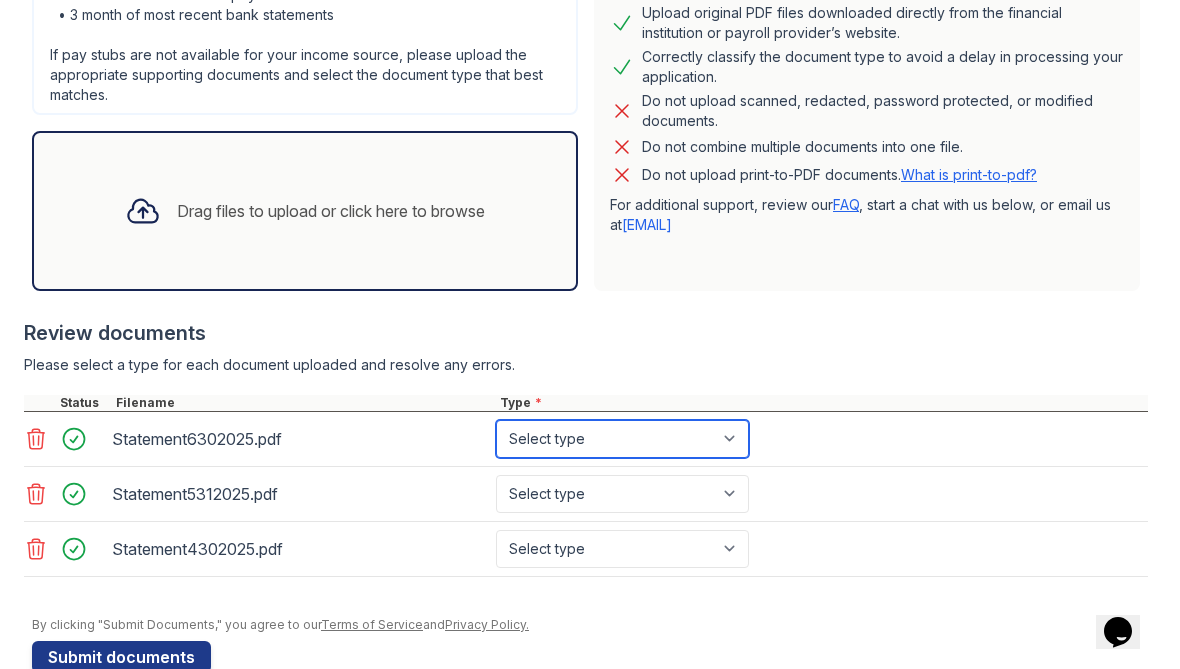 click on "Select type
Paystub
Bank Statement
Offer Letter
Tax Documents
Benefit Award Letter
Investment Account Statement
Other" at bounding box center (622, 439) 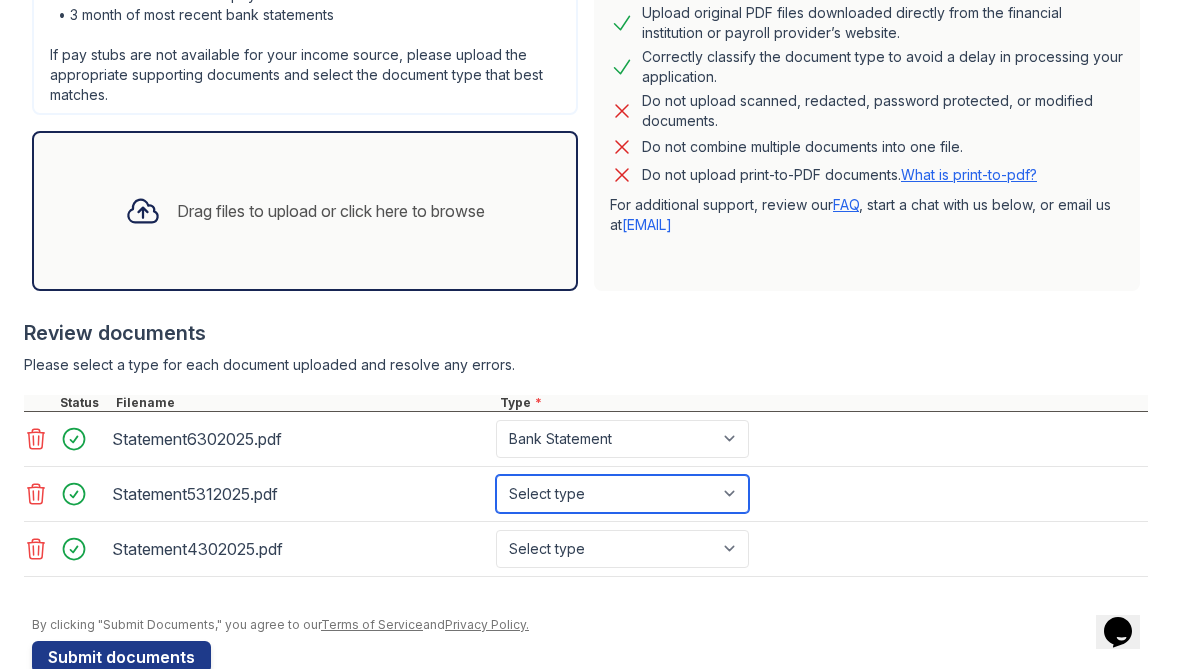 click on "Select type
Paystub
Bank Statement
Offer Letter
Tax Documents
Benefit Award Letter
Investment Account Statement
Other" at bounding box center (622, 494) 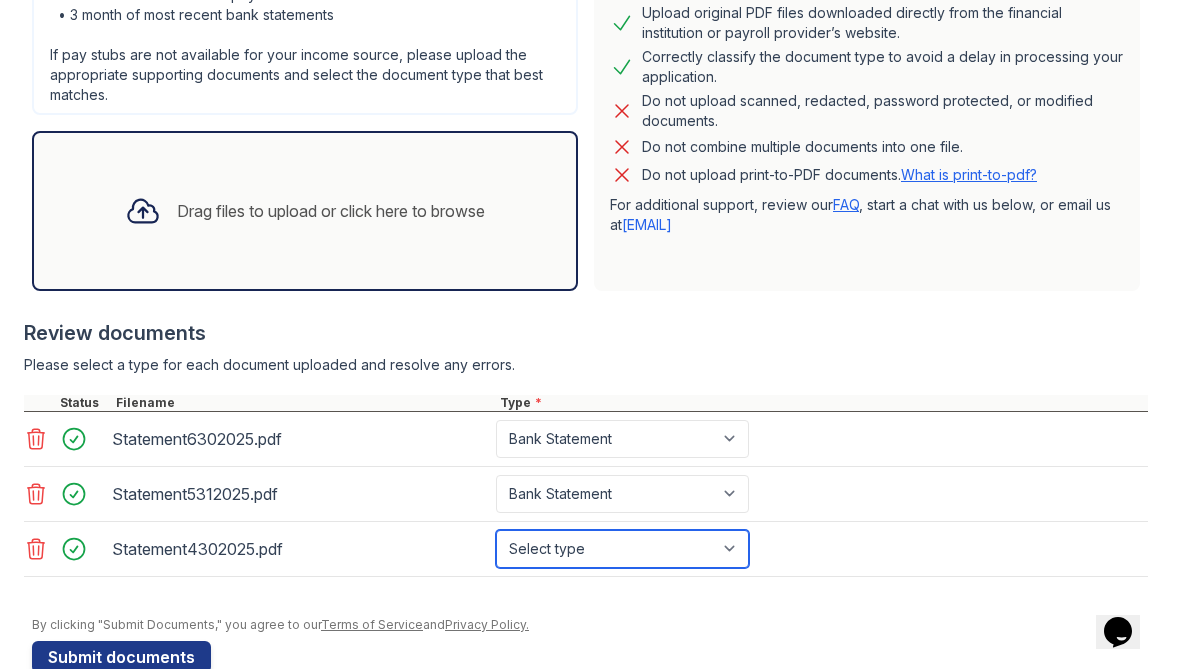 click on "Select type
Paystub
Bank Statement
Offer Letter
Tax Documents
Benefit Award Letter
Investment Account Statement
Other" at bounding box center [622, 549] 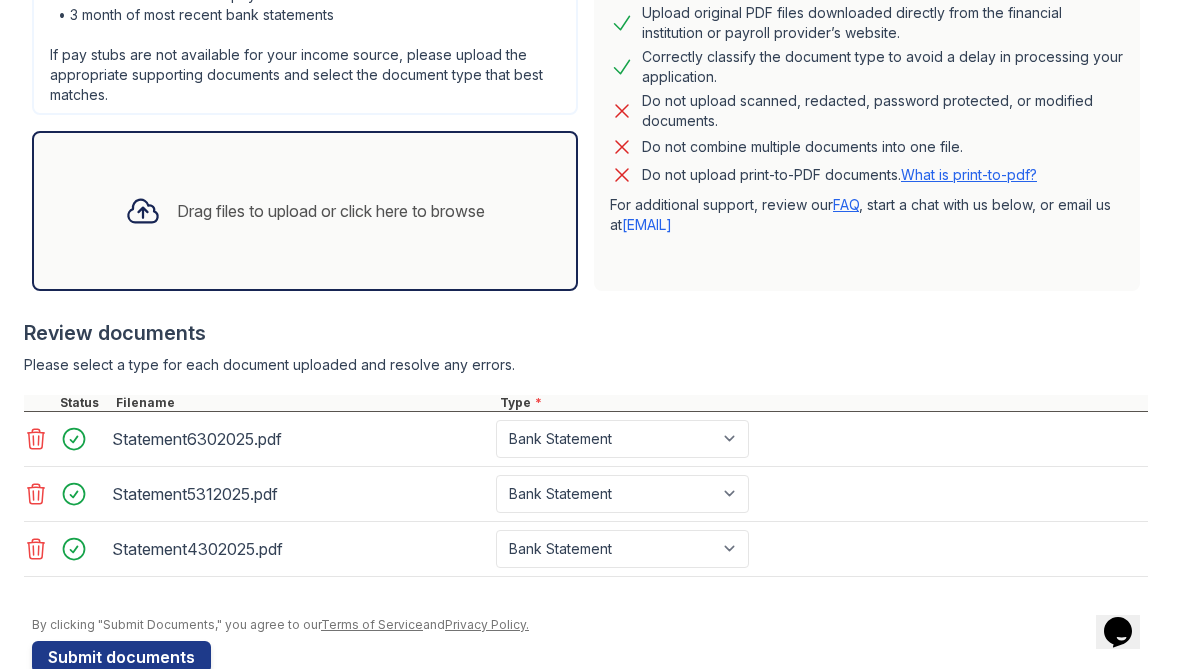 click at bounding box center [590, 607] 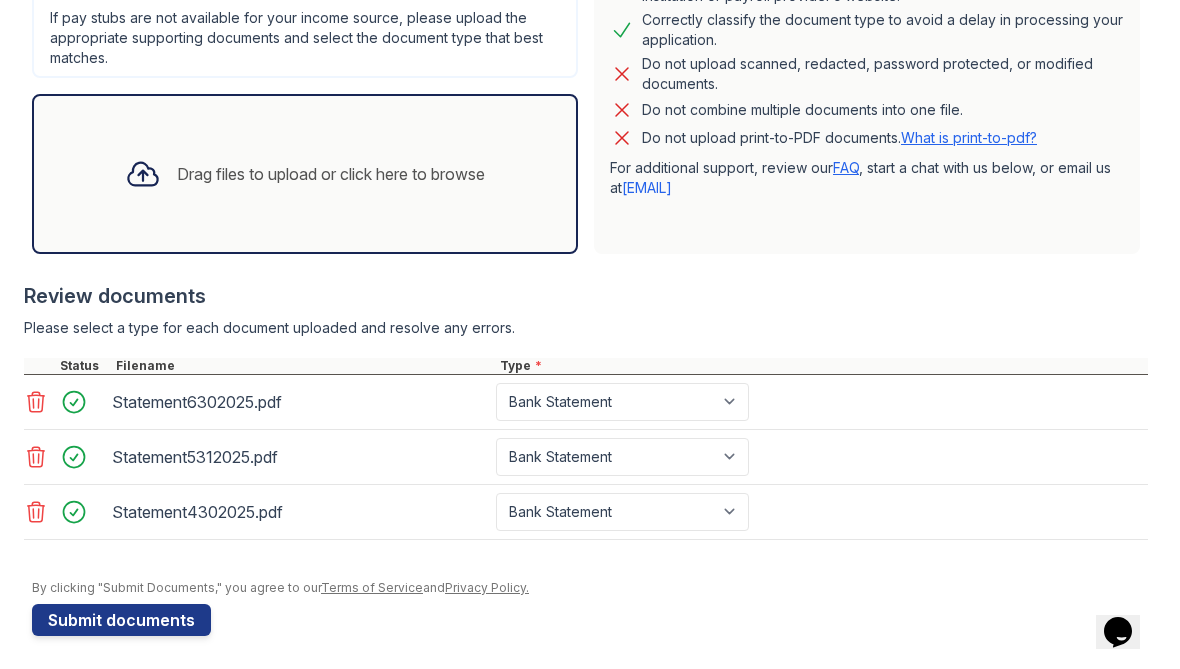 scroll, scrollTop: 541, scrollLeft: 0, axis: vertical 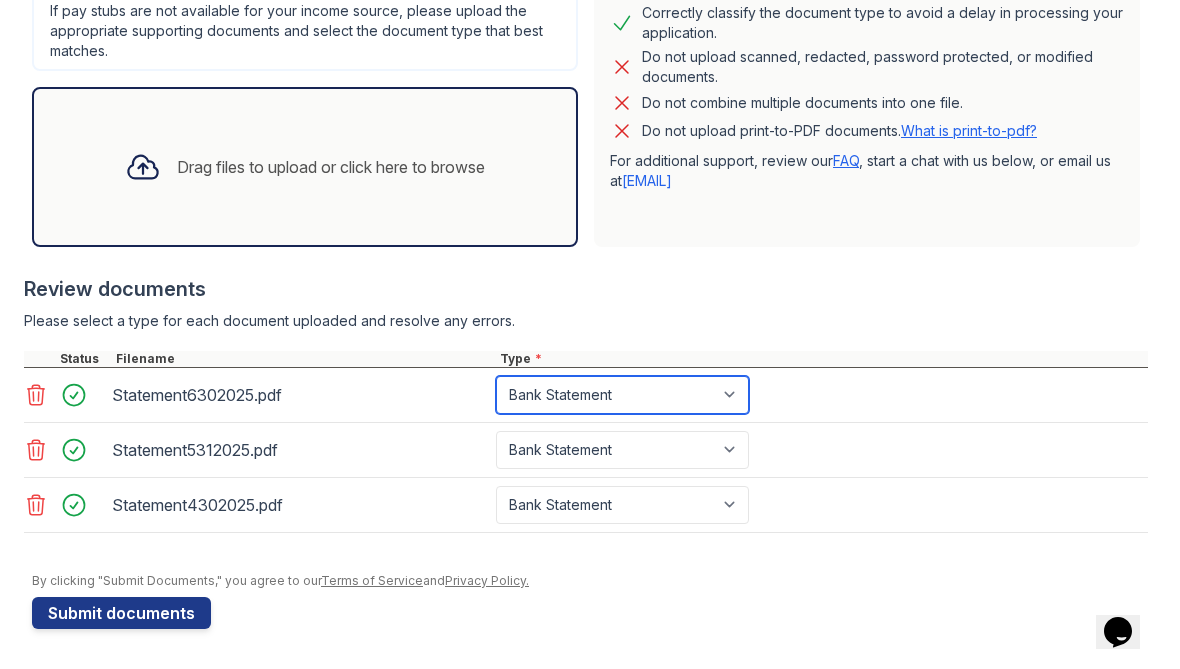 click on "Select type
Paystub
Bank Statement
Offer Letter
Tax Documents
Benefit Award Letter
Investment Account Statement
Other" at bounding box center (622, 395) 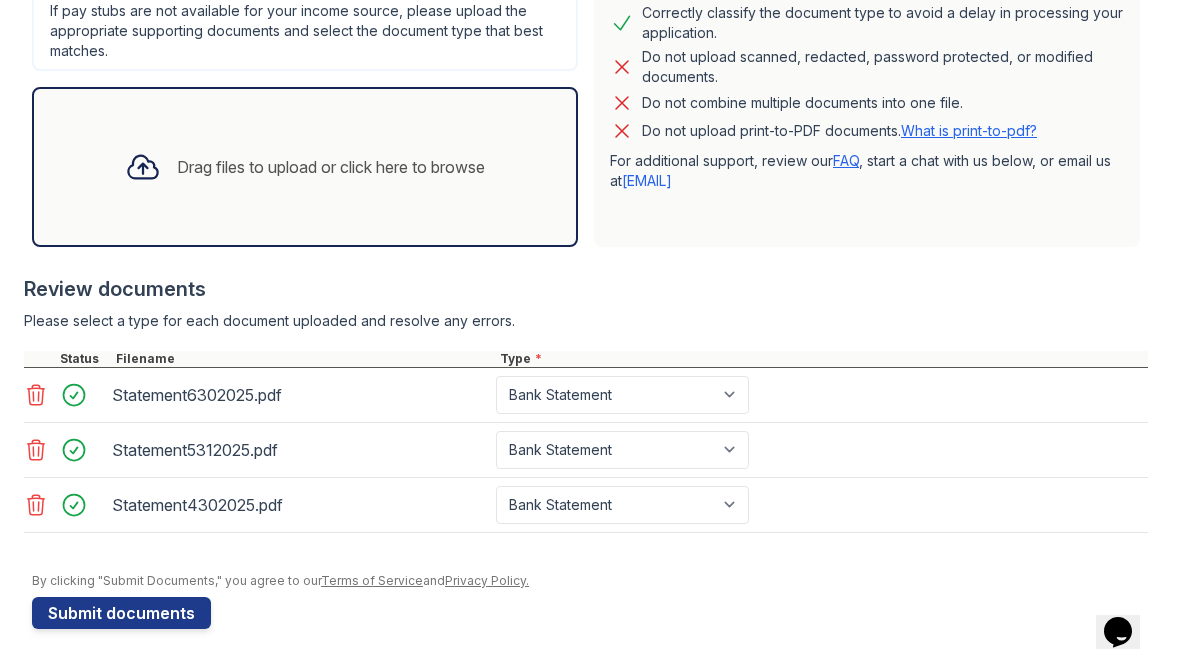 click on "Review documents" at bounding box center (586, 289) 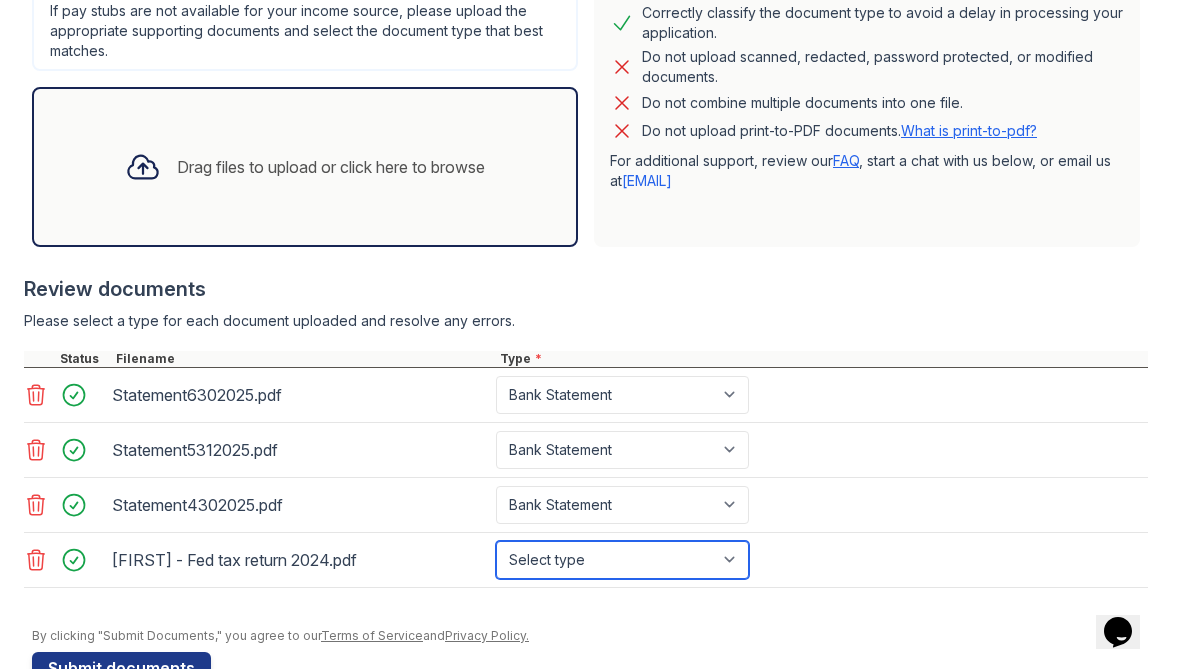 click on "Select type
Paystub
Bank Statement
Offer Letter
Tax Documents
Benefit Award Letter
Investment Account Statement
Other" at bounding box center [622, 560] 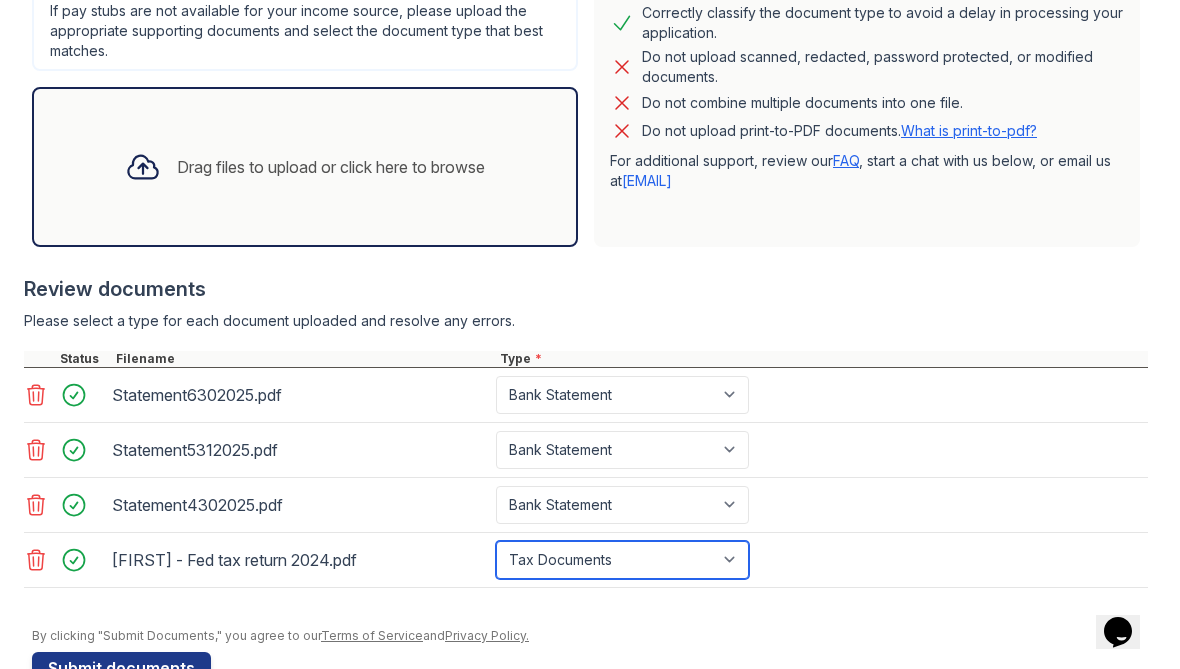 scroll, scrollTop: 596, scrollLeft: 0, axis: vertical 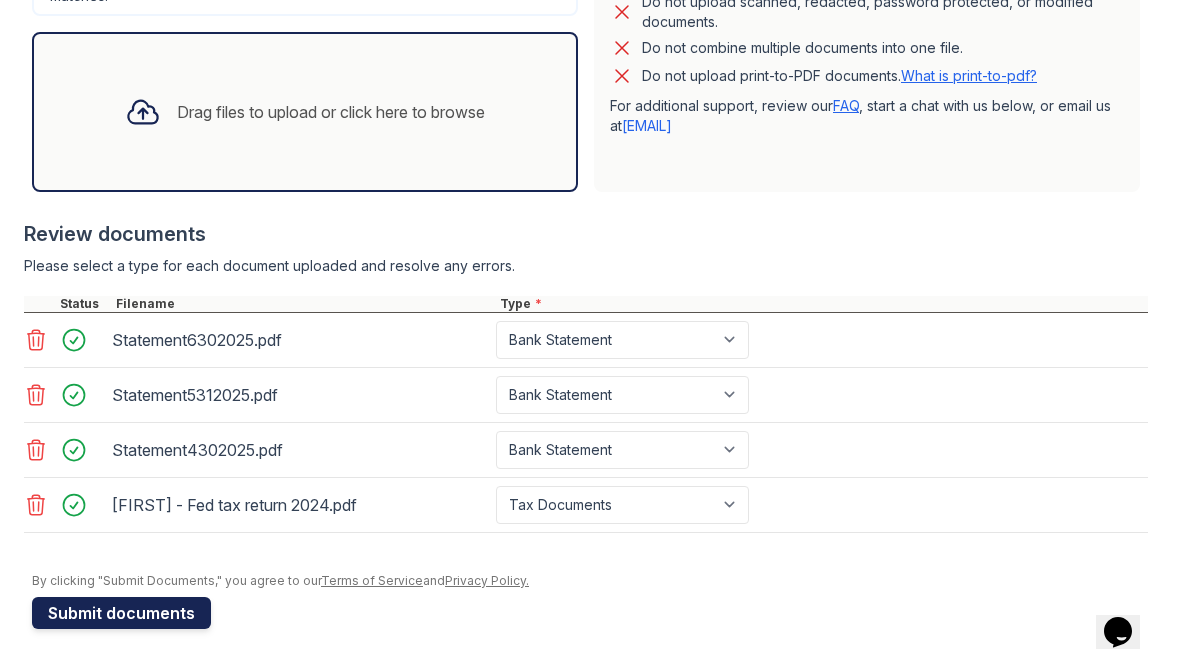 click on "Submit documents" at bounding box center [121, 613] 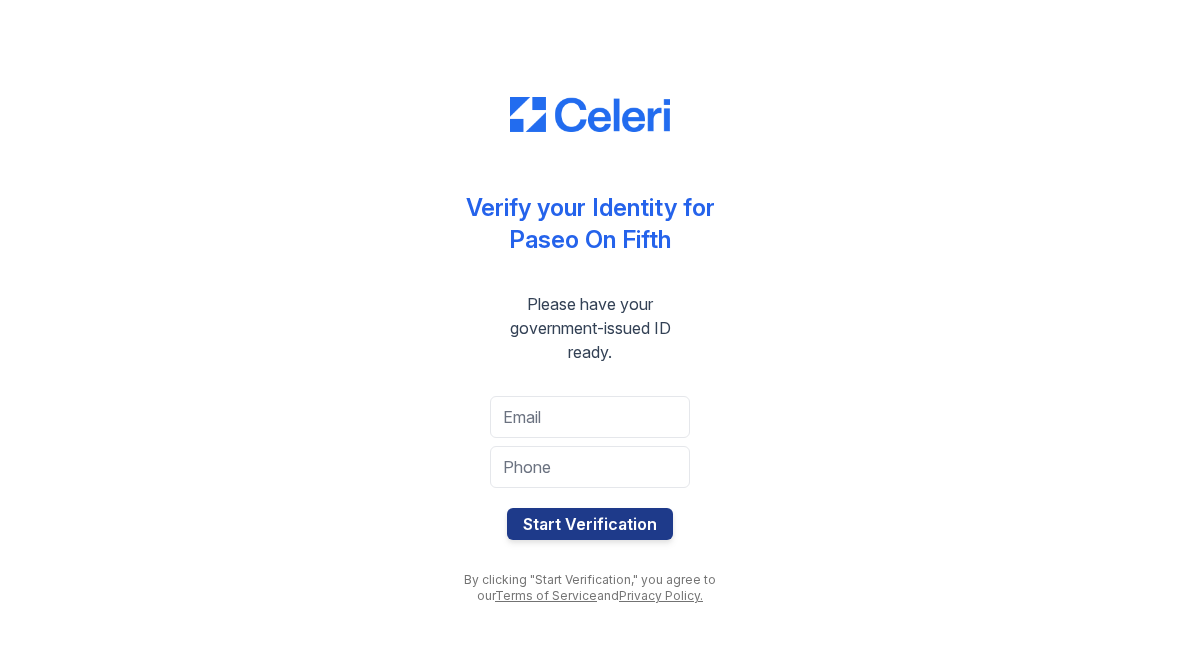 scroll, scrollTop: 0, scrollLeft: 0, axis: both 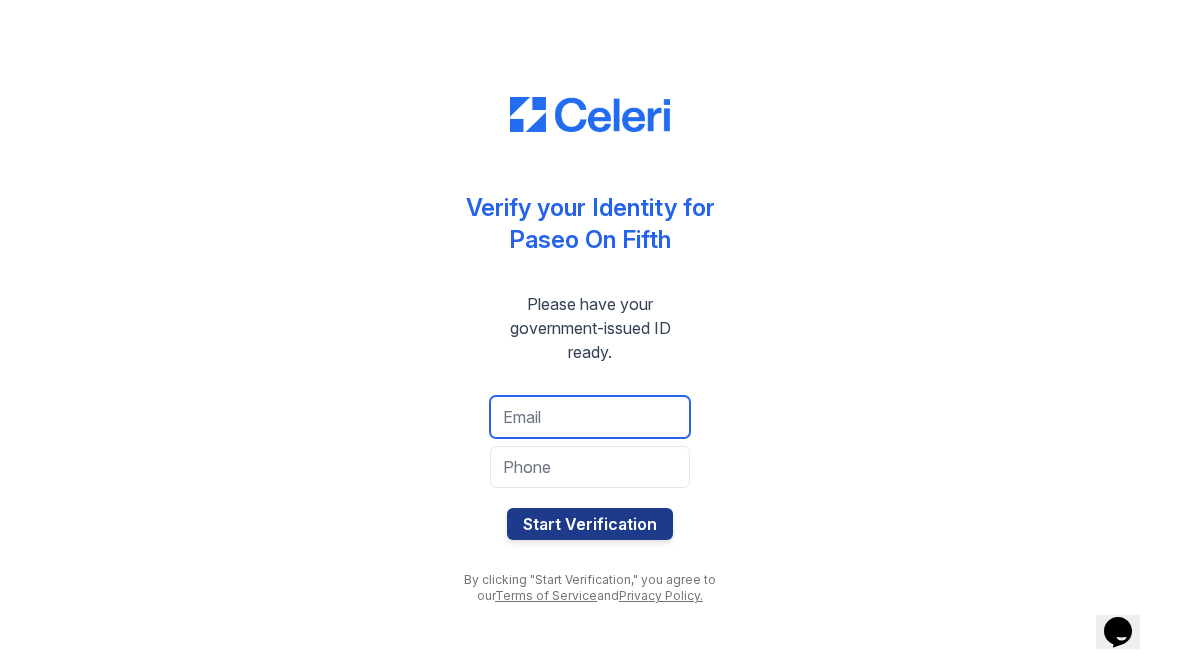click at bounding box center [590, 417] 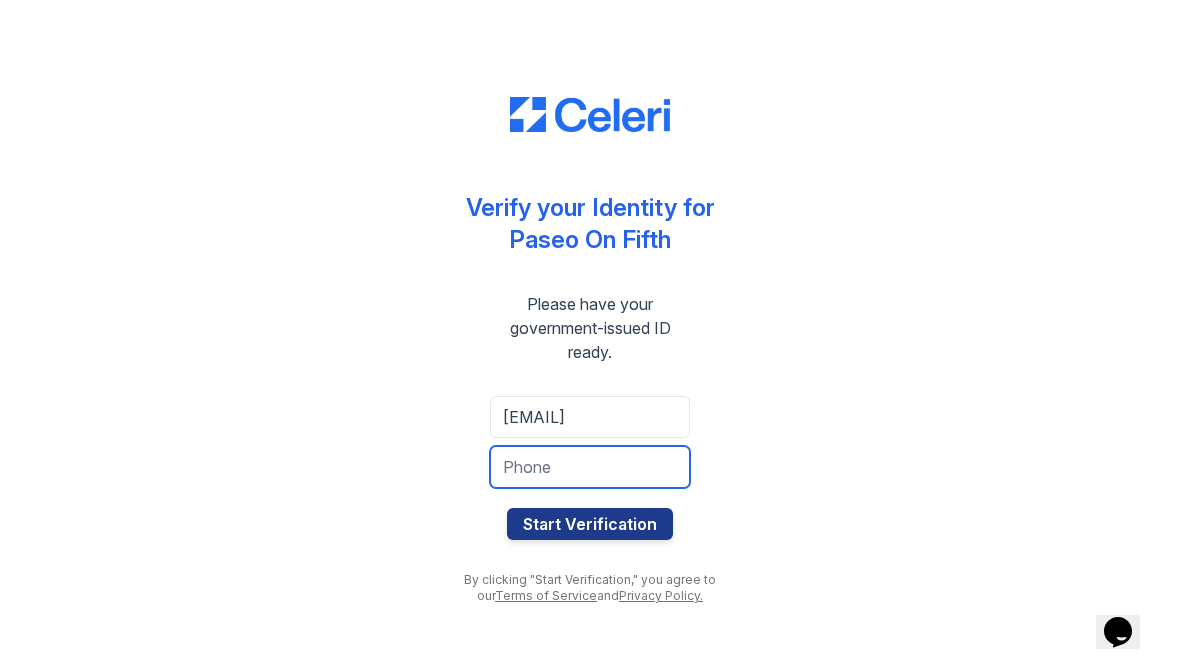 click at bounding box center (590, 467) 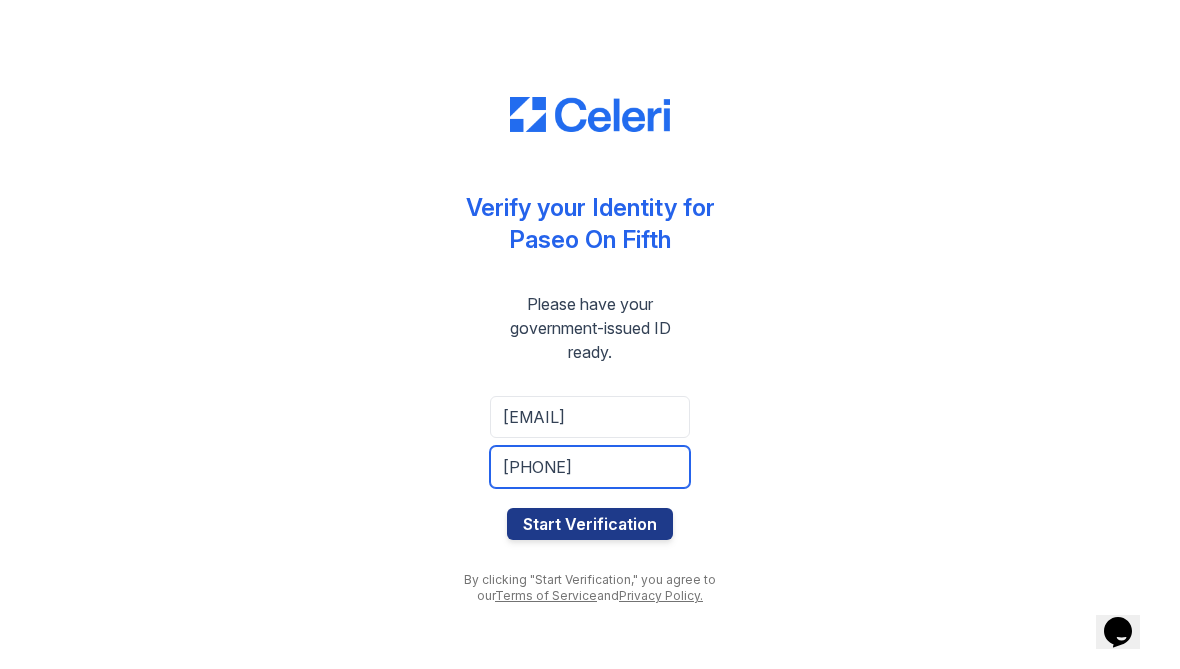 type on "7138253861" 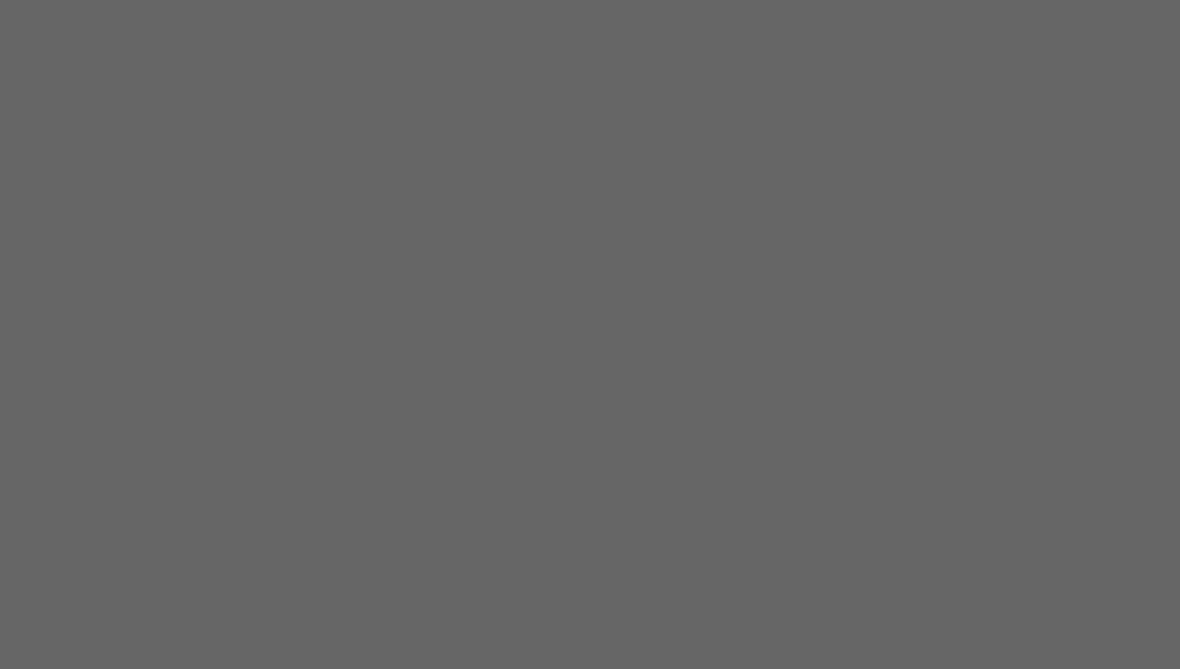 scroll, scrollTop: 0, scrollLeft: 0, axis: both 